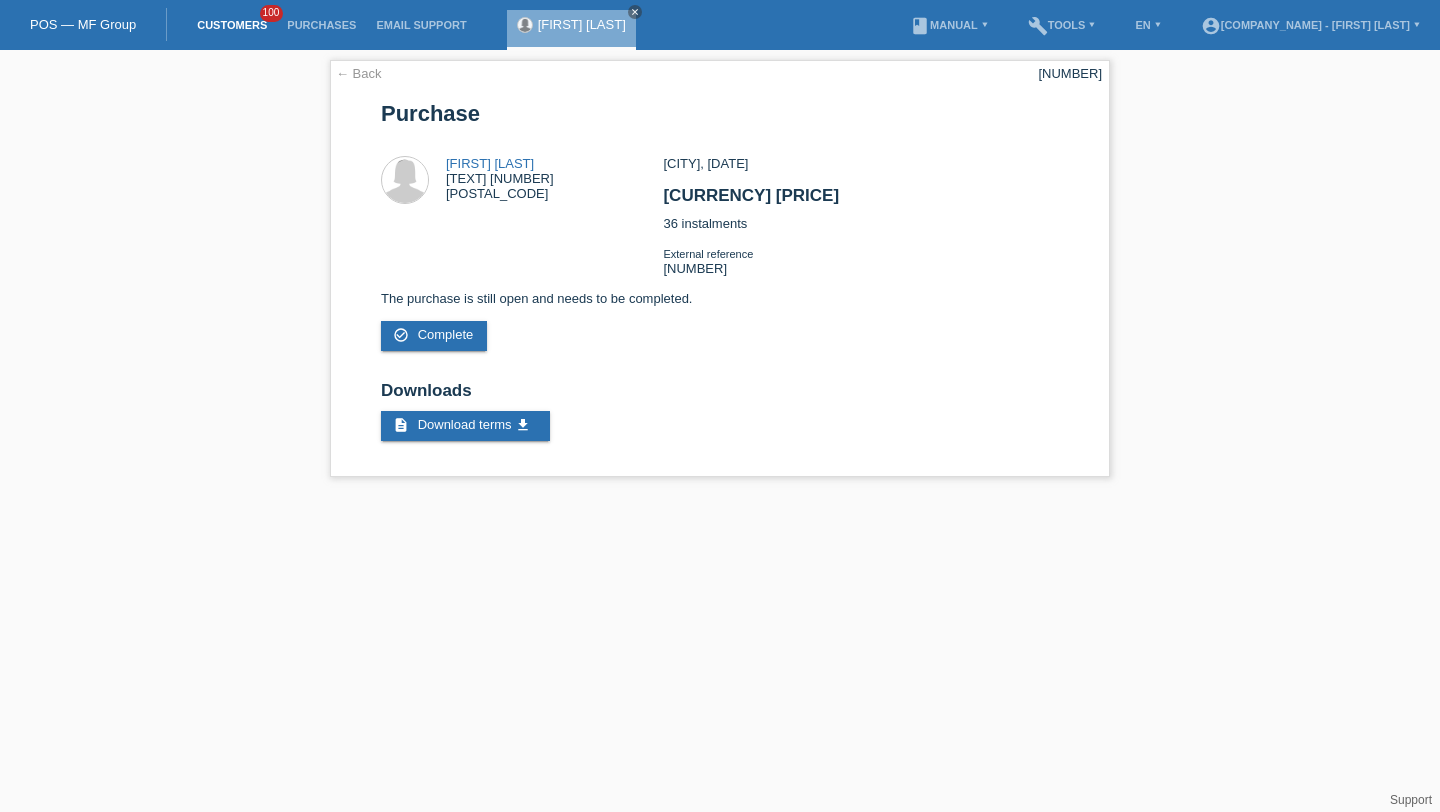 scroll, scrollTop: 0, scrollLeft: 0, axis: both 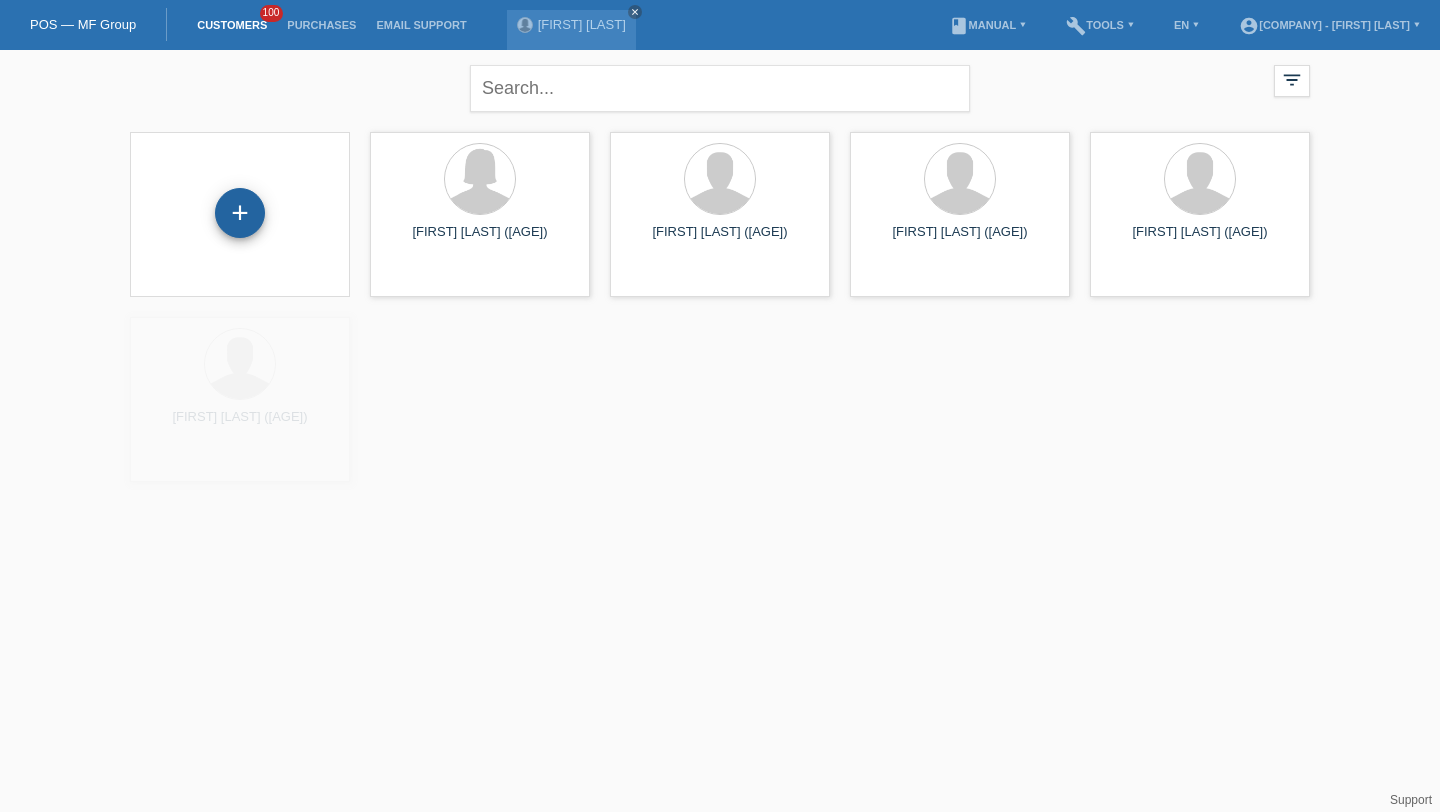 click on "+" at bounding box center [240, 213] 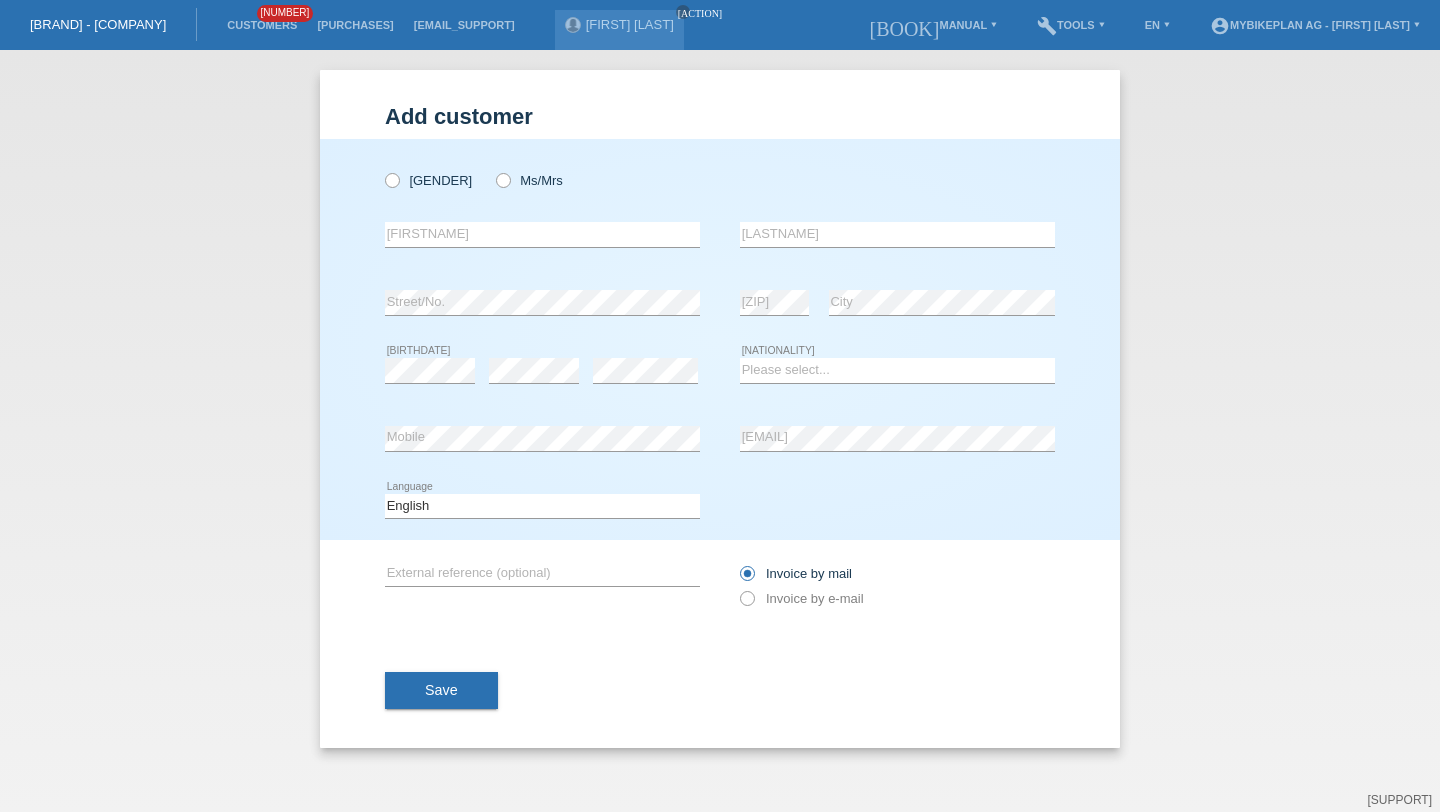 scroll, scrollTop: 0, scrollLeft: 0, axis: both 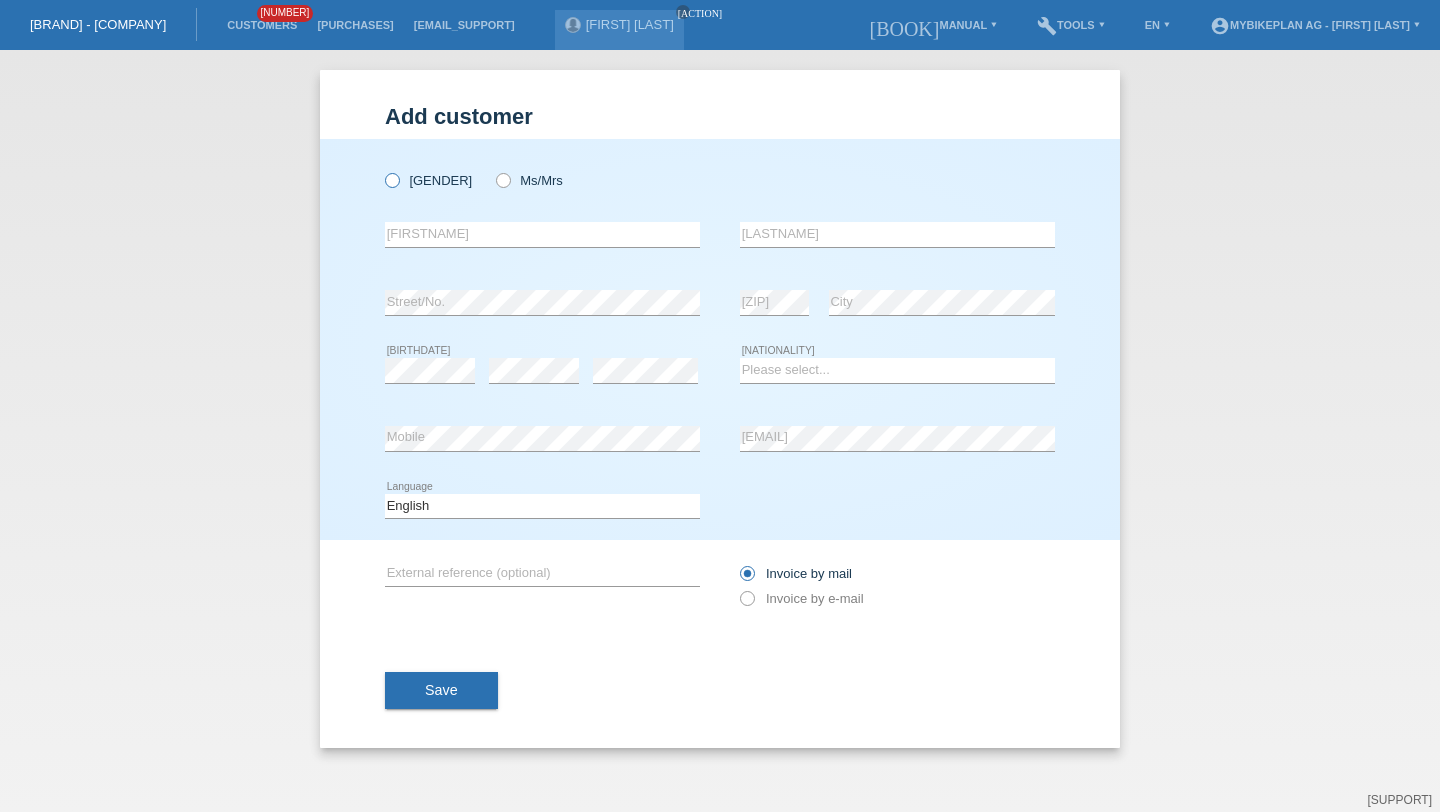 click at bounding box center [382, 170] 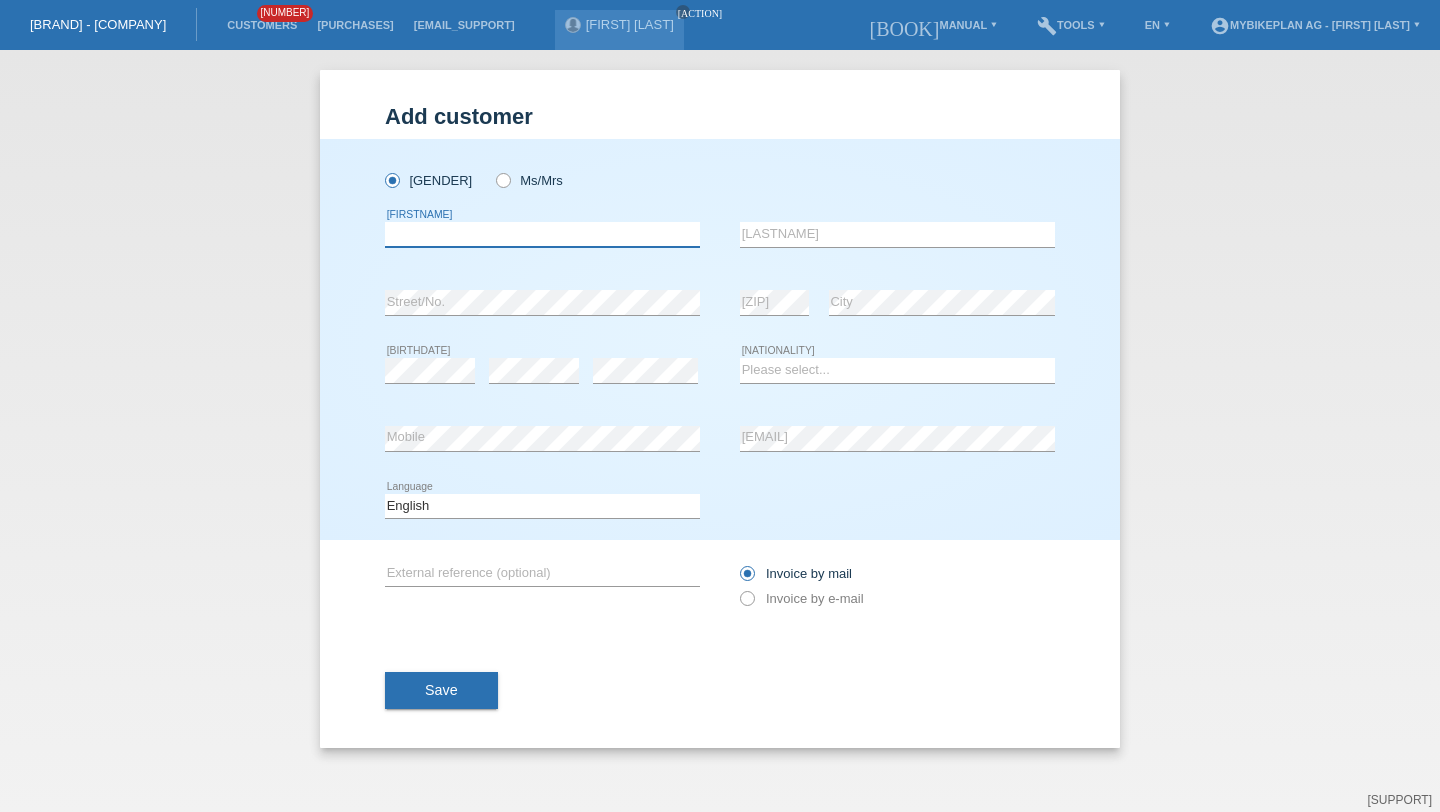 click at bounding box center (542, 234) 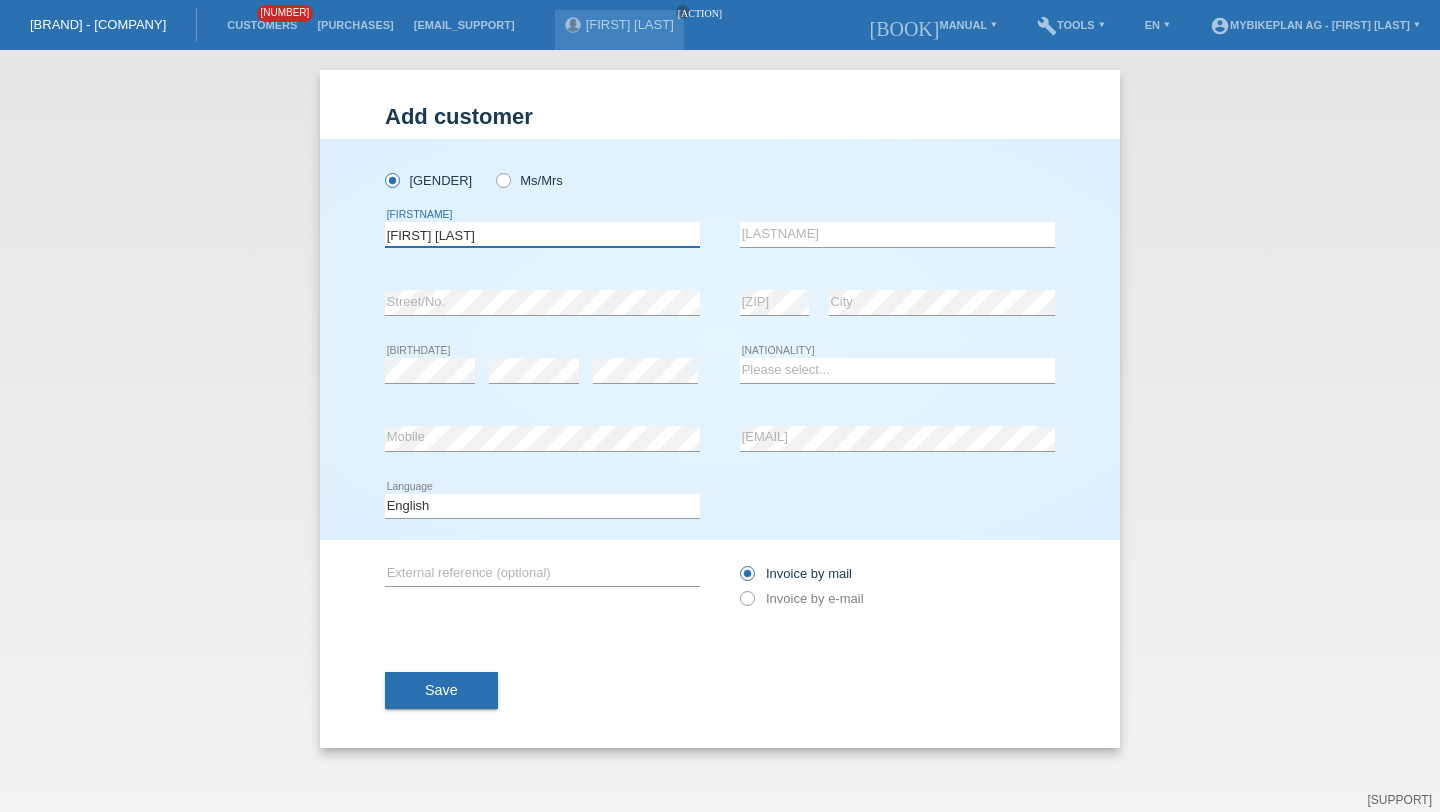 type on "Philipp Thomas" 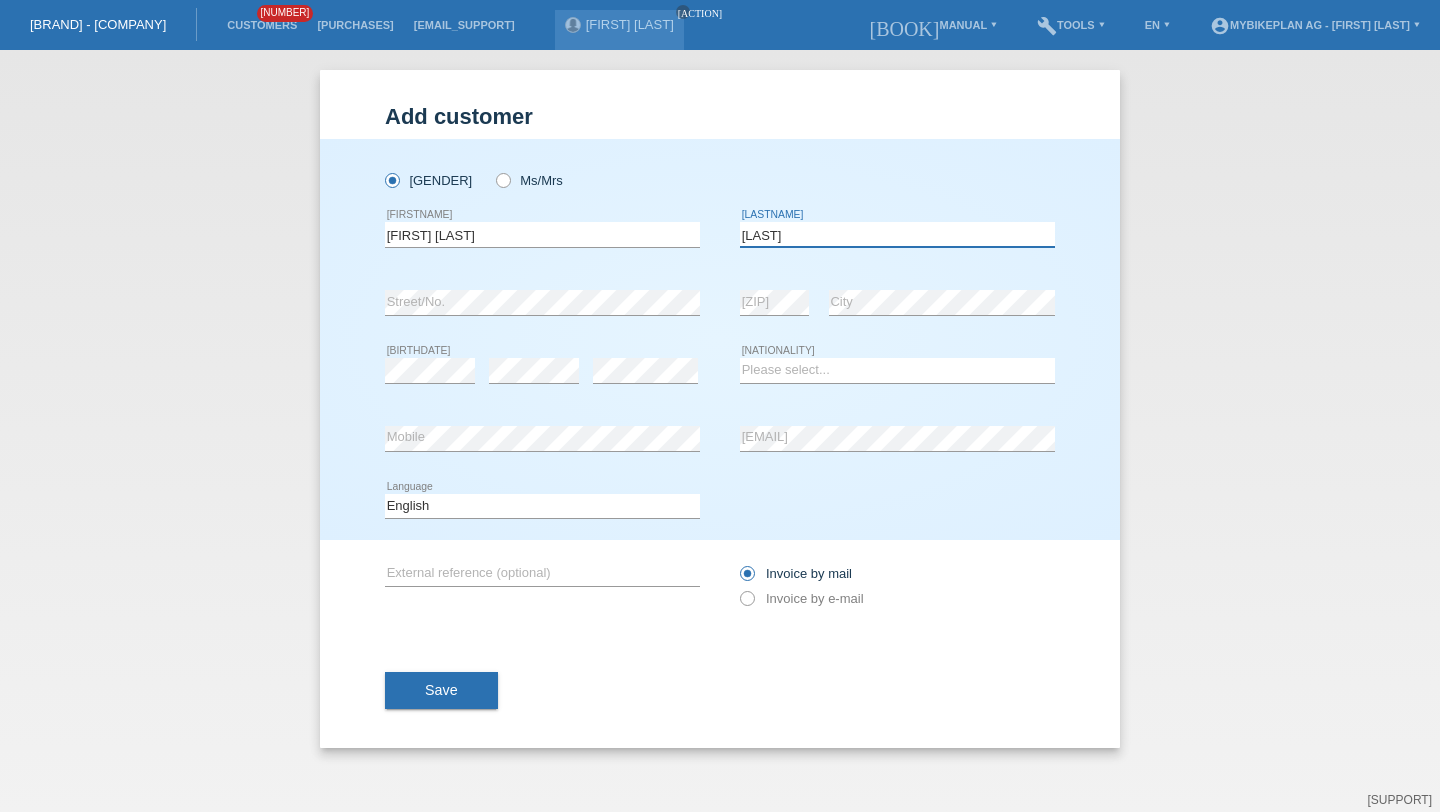 type on "Becker" 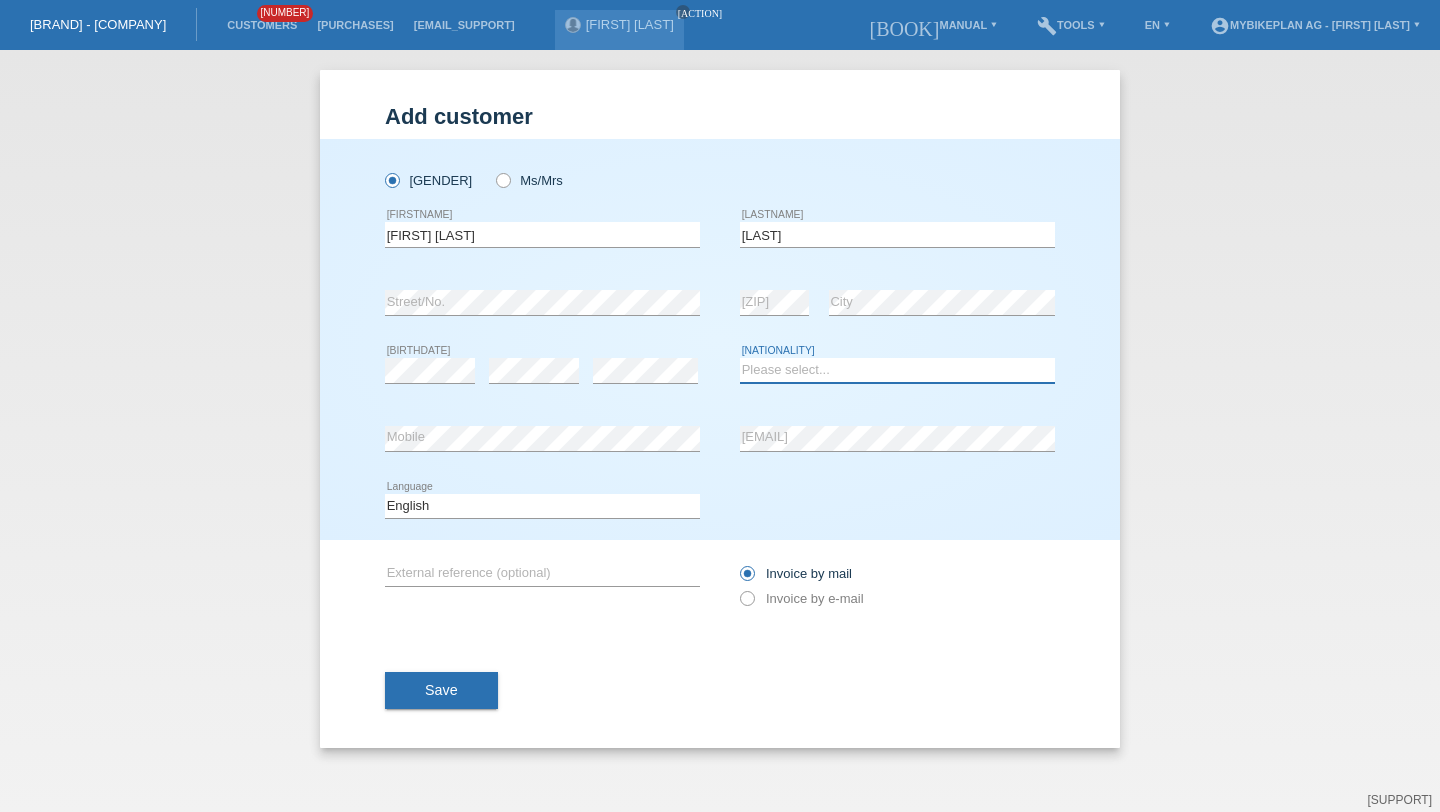 click on "Please select...
Switzerland
Austria
Germany
Liechtenstein
------------
Afghanistan
Åland Islands
Albania
Algeria
American Samoa Andorra Angola Anguilla Antarctica Antigua and Barbuda Argentina Armenia" at bounding box center [897, 370] 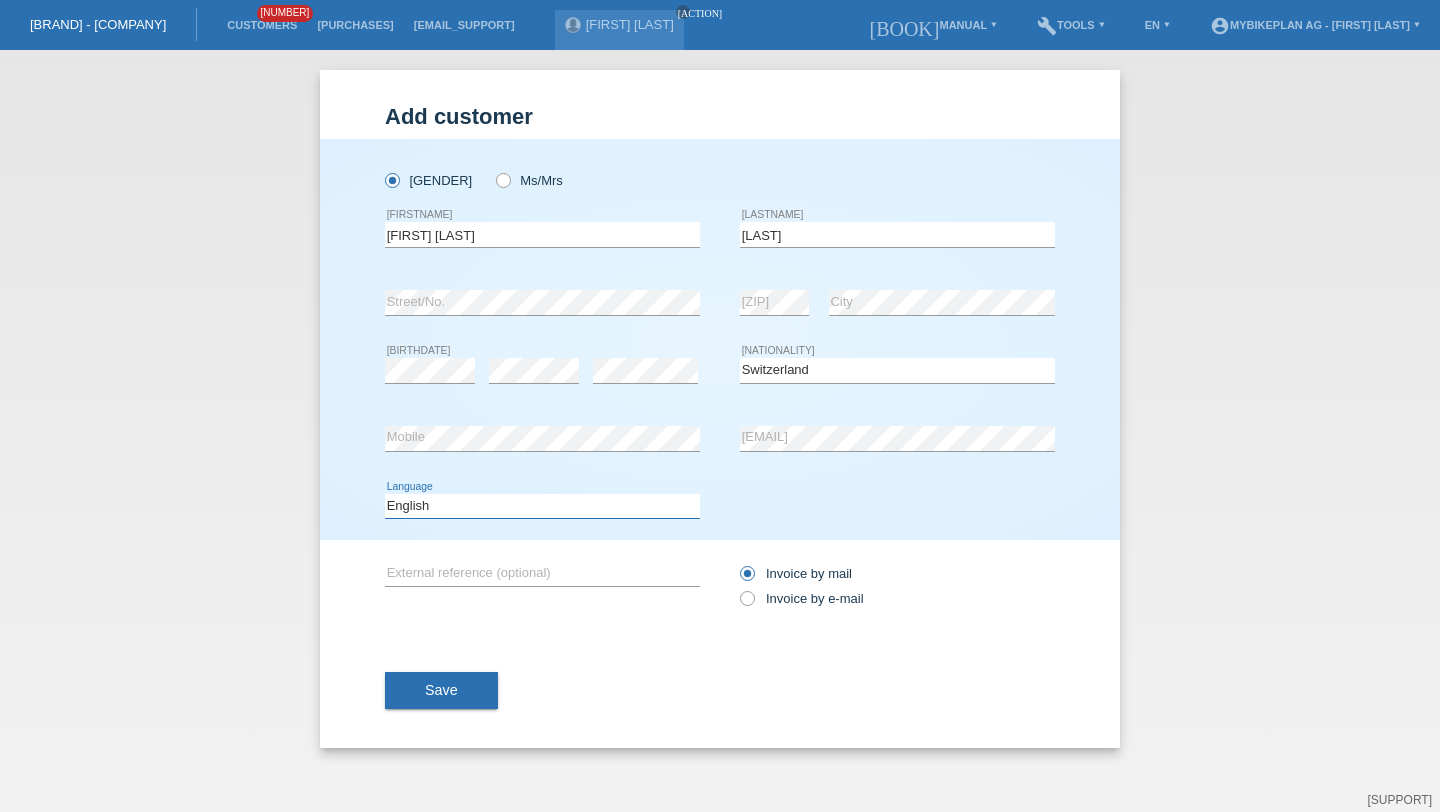 click on "Deutsch
Français
Italiano
English" at bounding box center [542, 506] 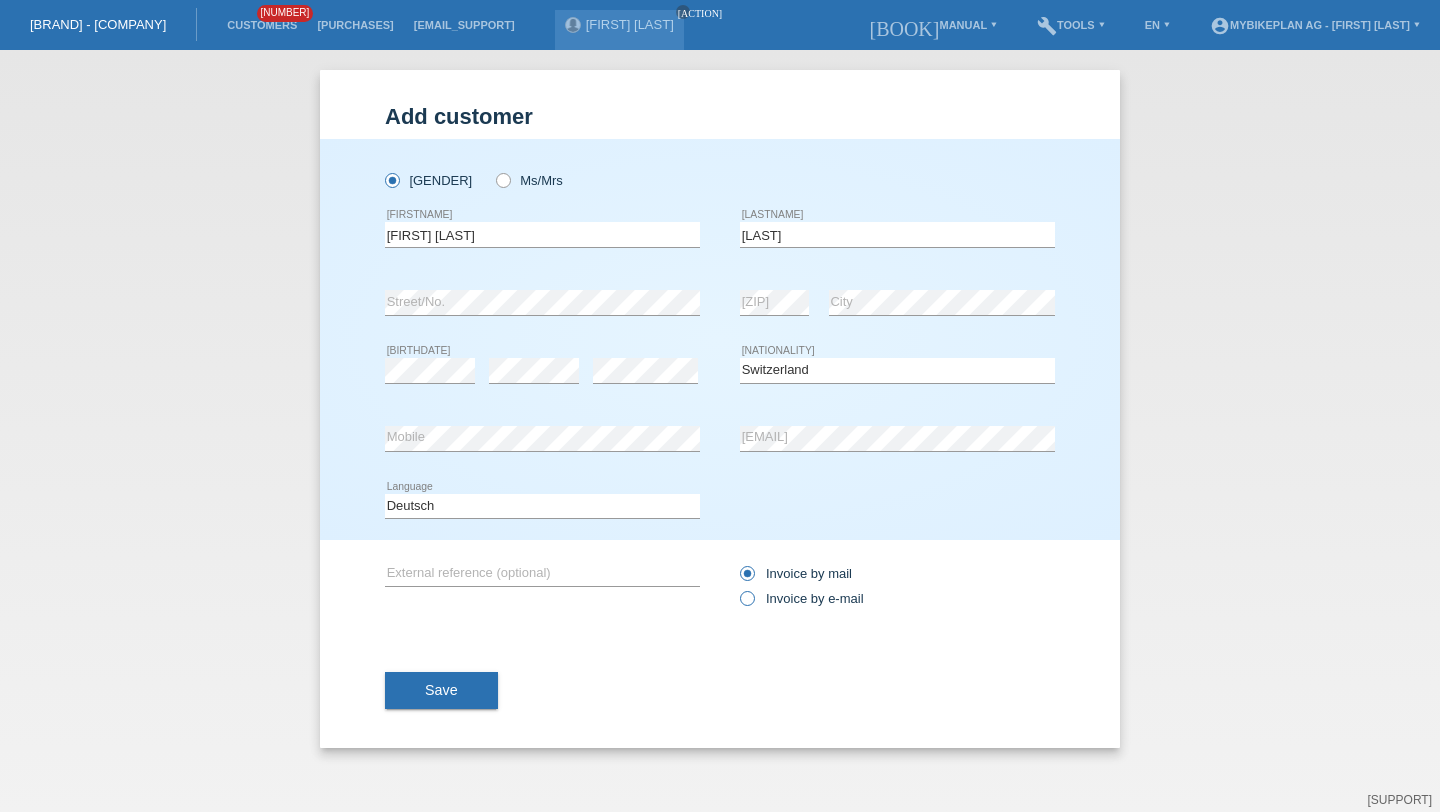 click on "Invoice by e-mail" at bounding box center [802, 598] 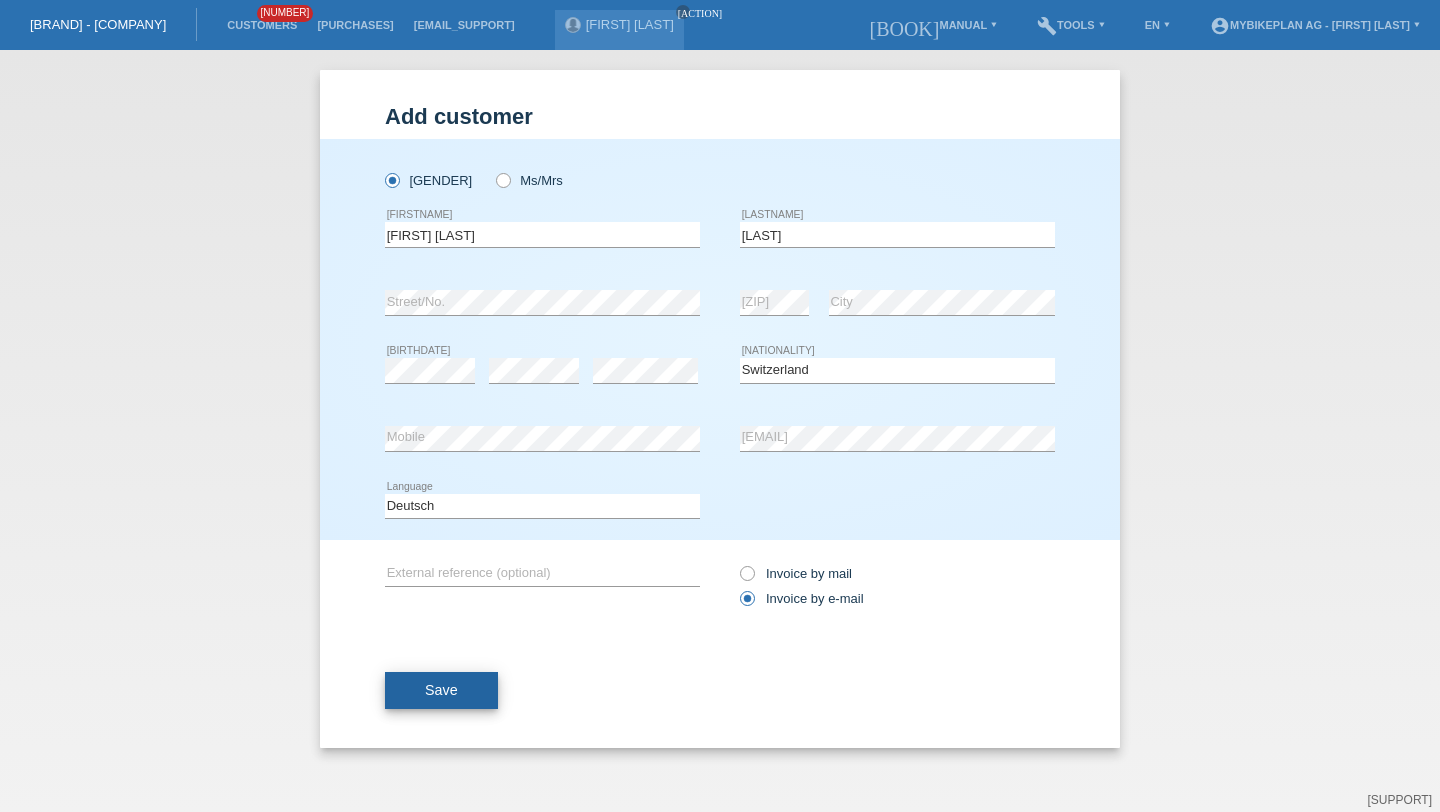 click on "Save" at bounding box center (441, 691) 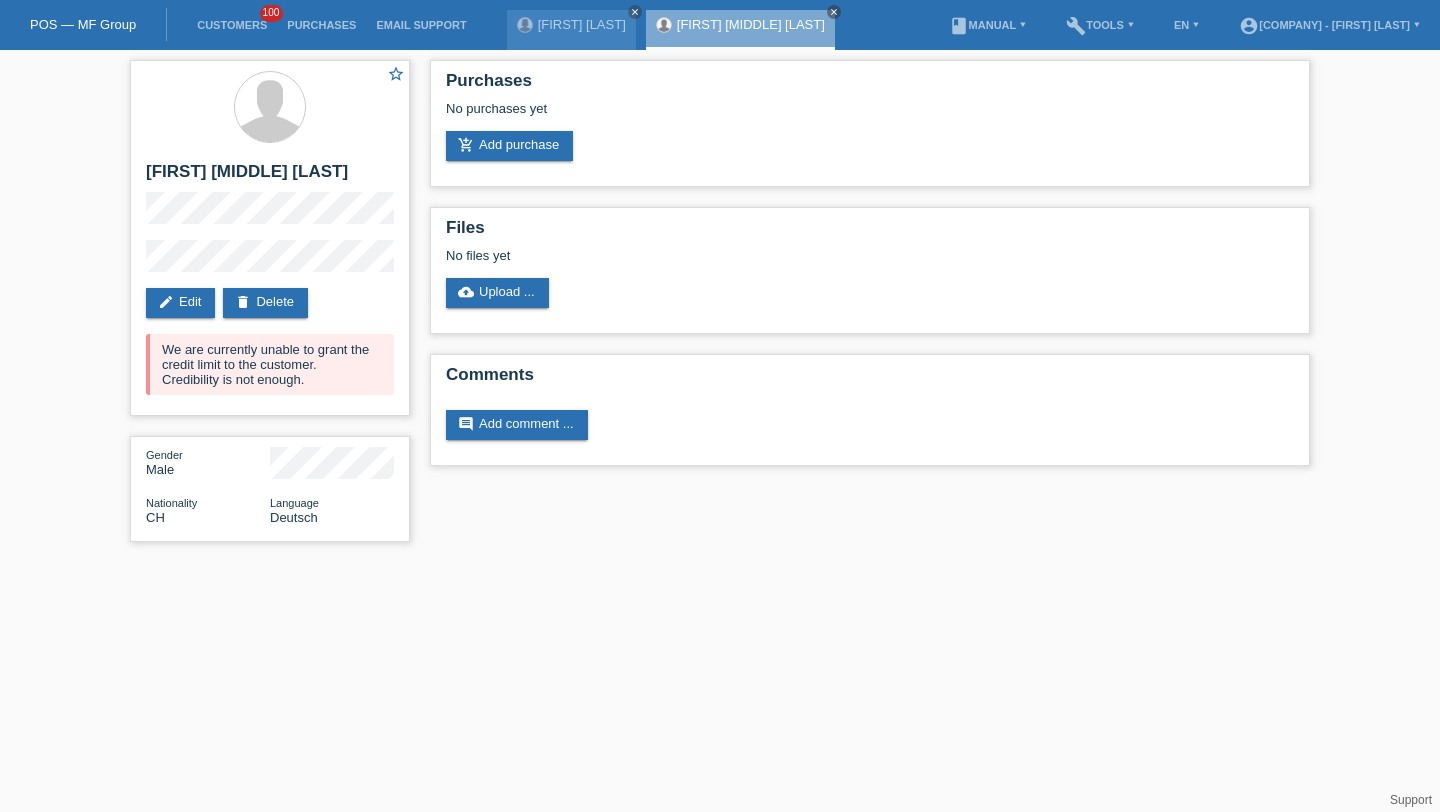 scroll, scrollTop: 0, scrollLeft: 0, axis: both 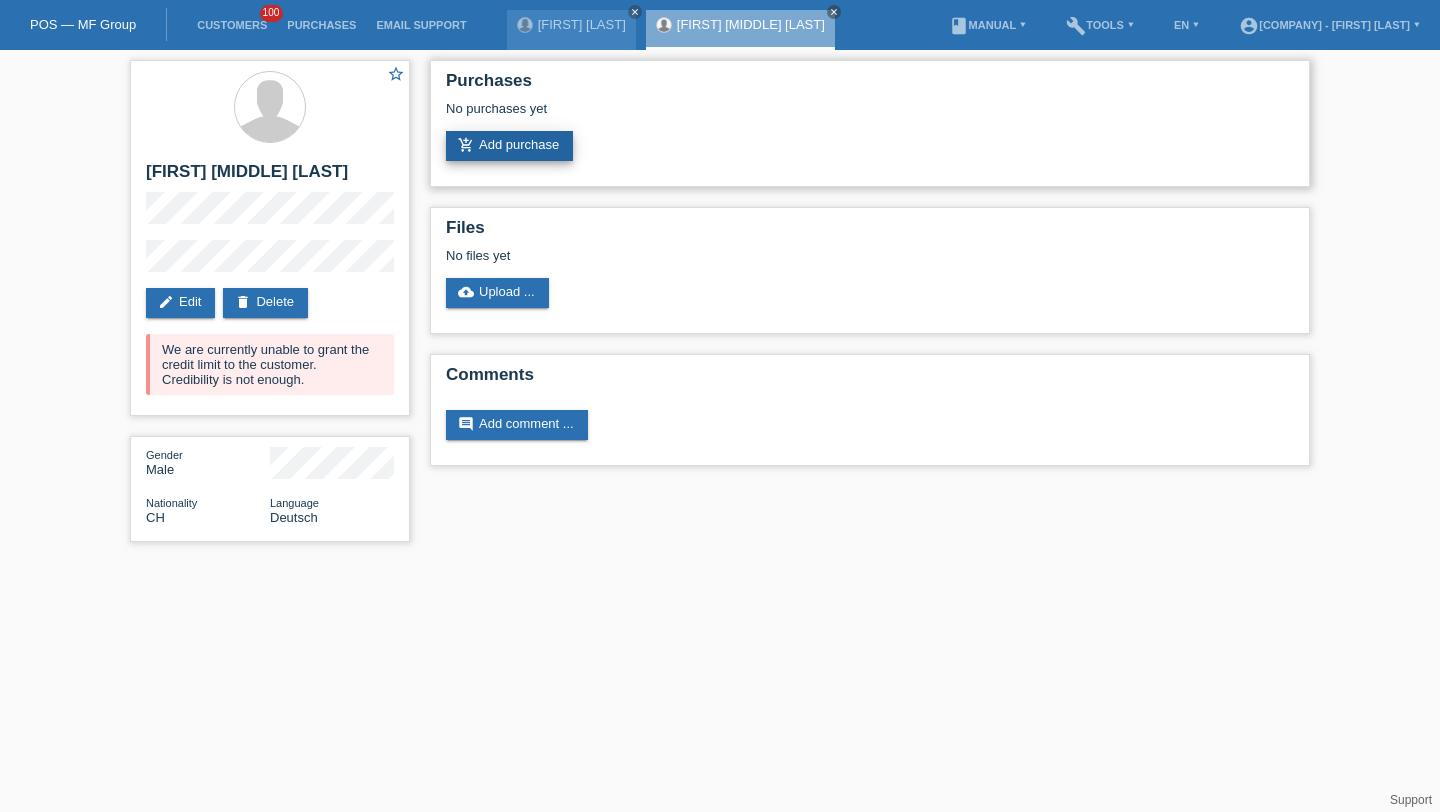 click on "add_shopping_cart  Add purchase" at bounding box center [509, 146] 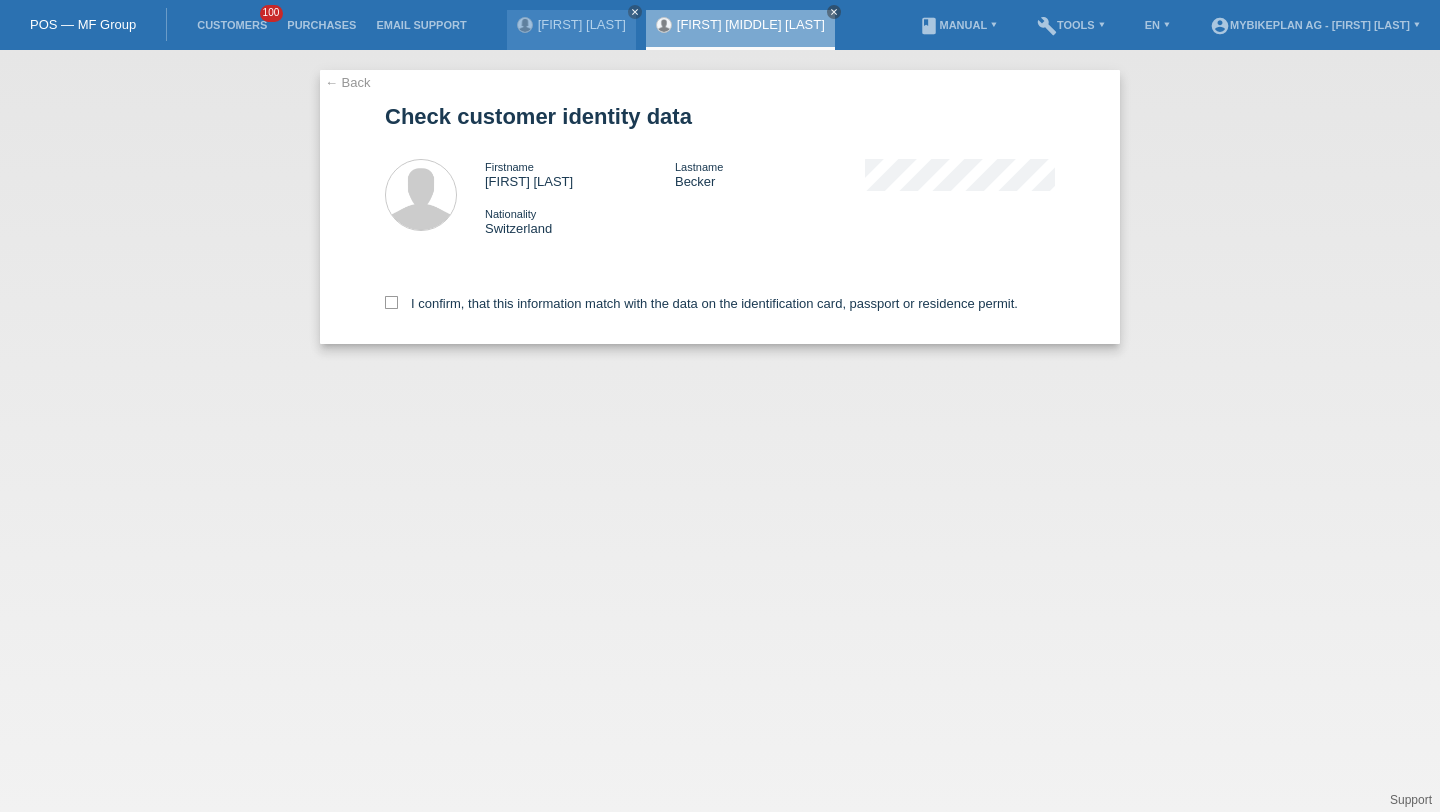 scroll, scrollTop: 0, scrollLeft: 0, axis: both 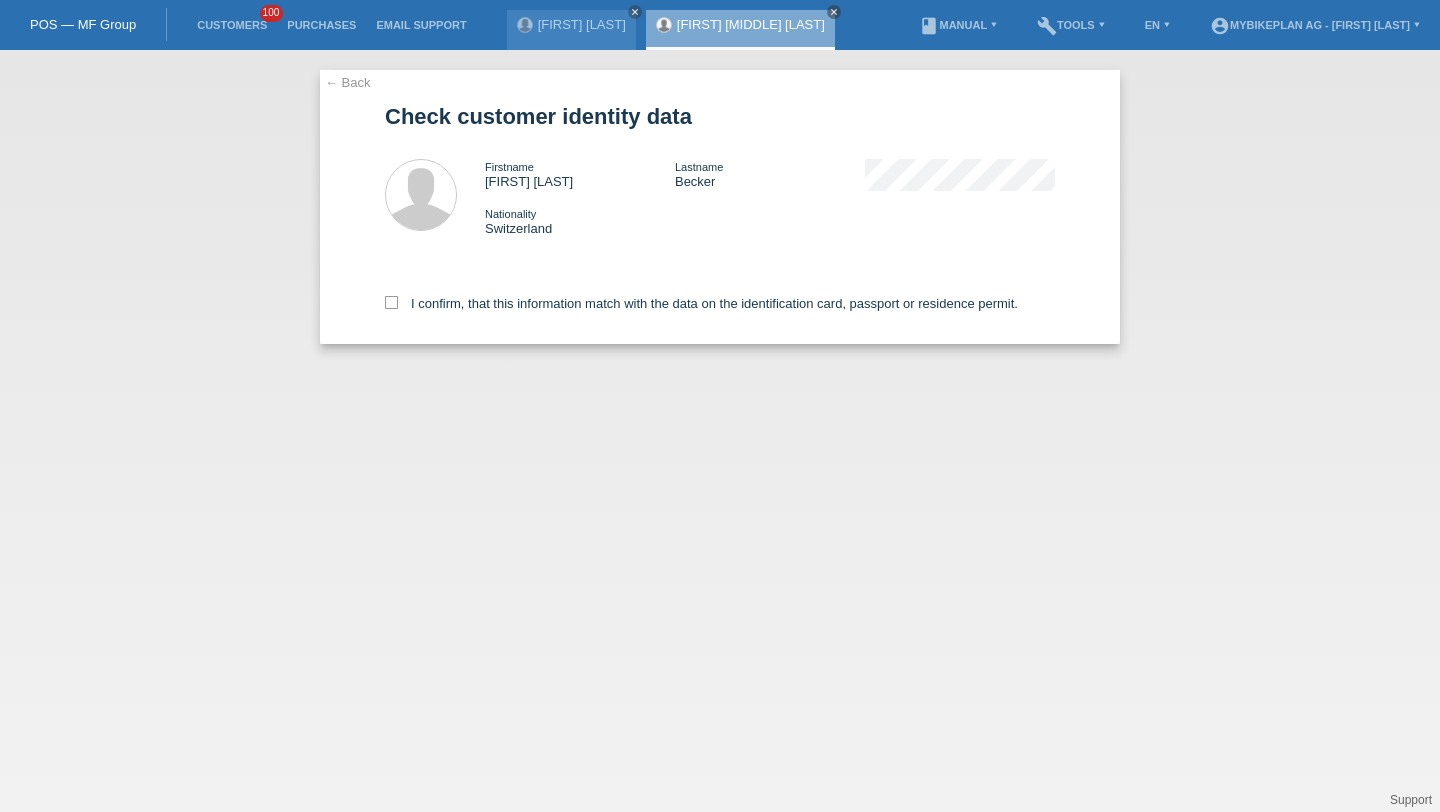 click on "I confirm, that this information match with the data on the identification card, passport or residence permit." at bounding box center (720, 300) 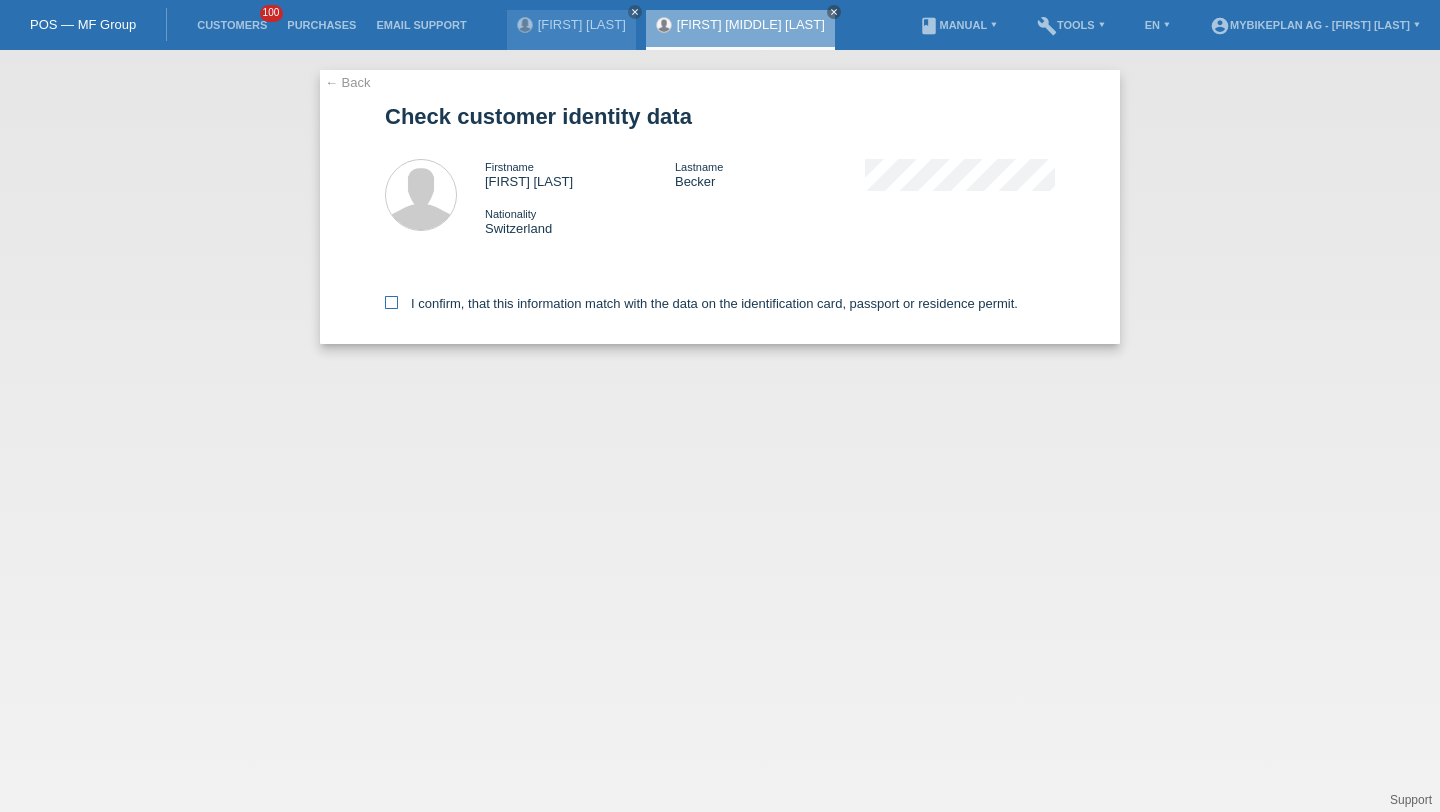 click on "I confirm, that this information match with the data on the identification card, passport or residence permit." at bounding box center (701, 303) 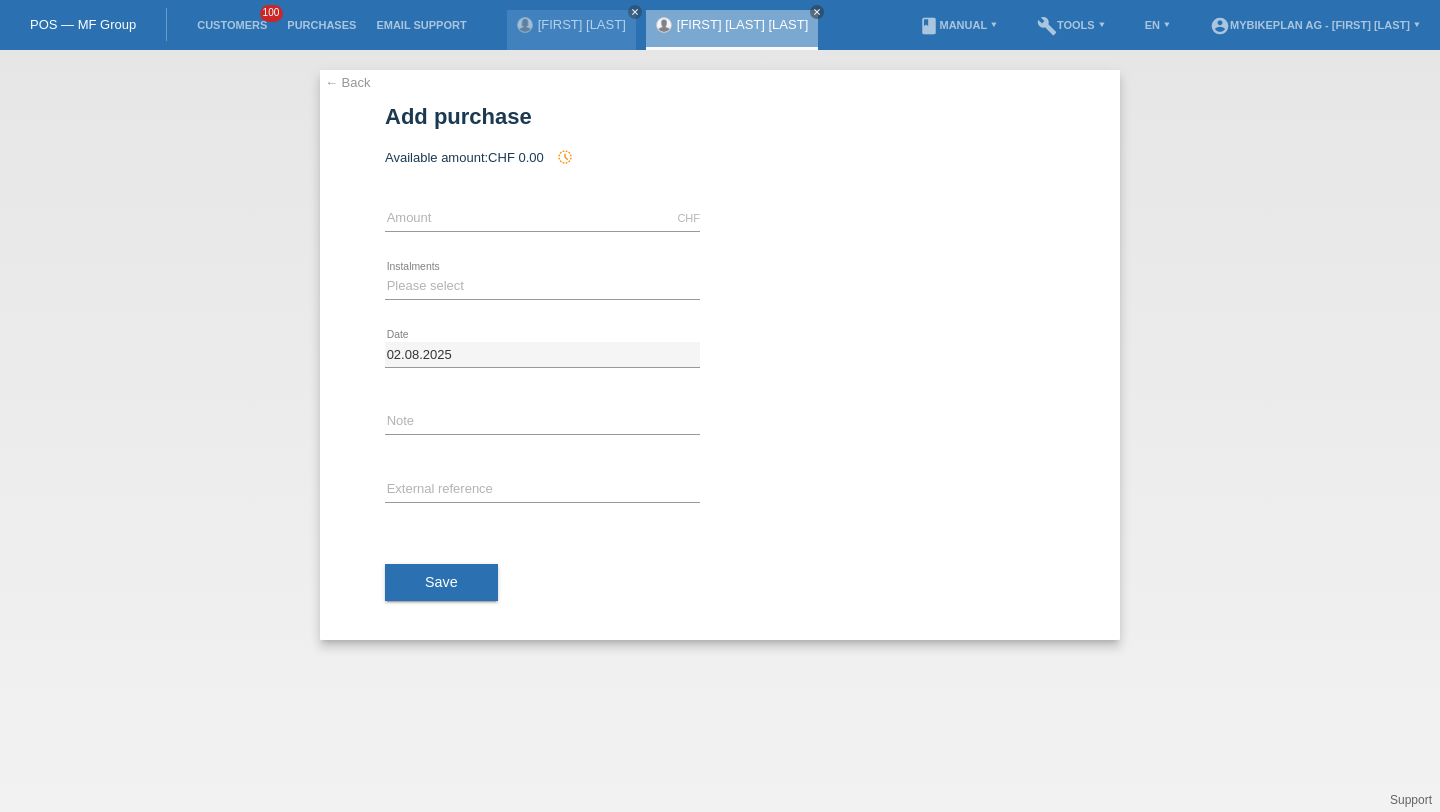 scroll, scrollTop: 0, scrollLeft: 0, axis: both 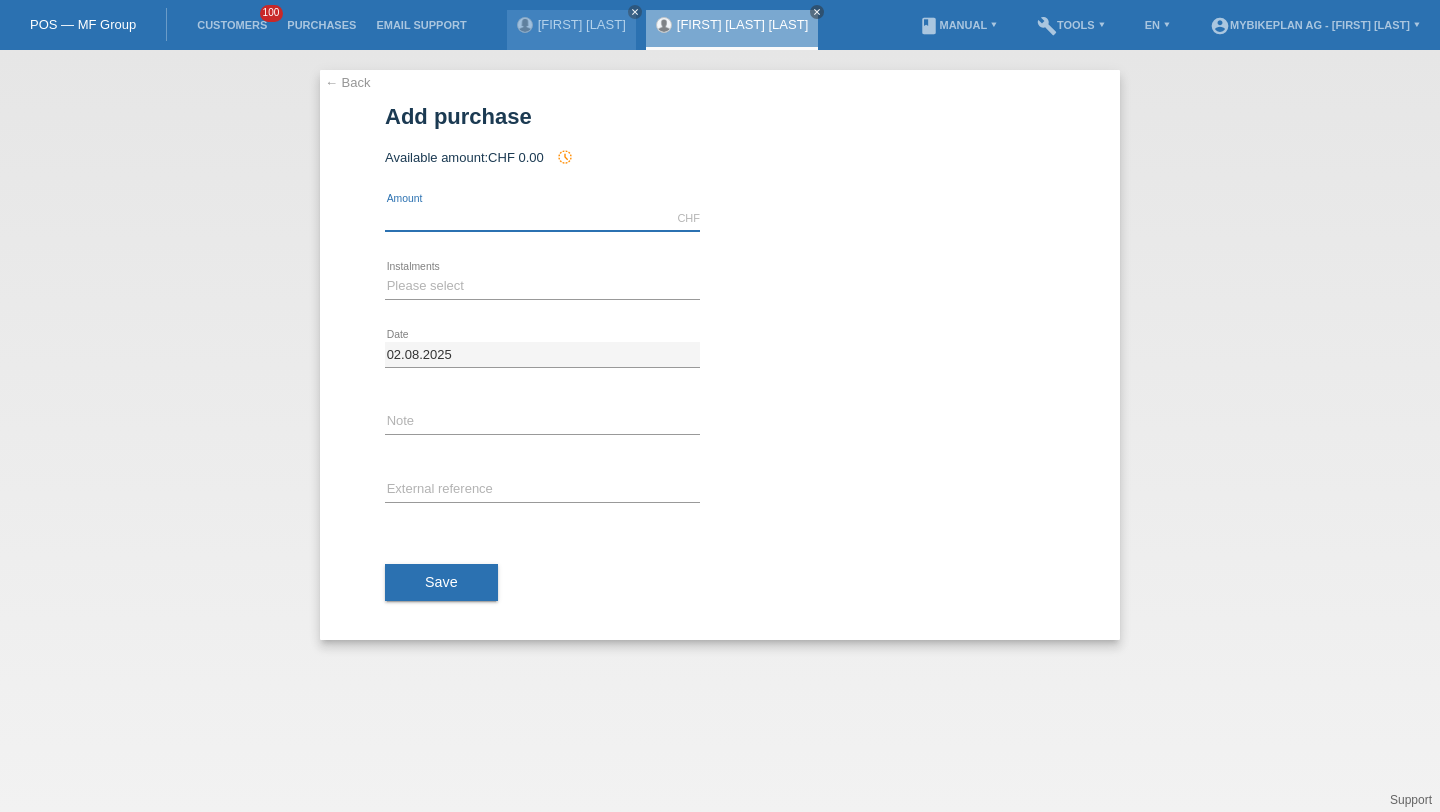 click at bounding box center (542, 218) 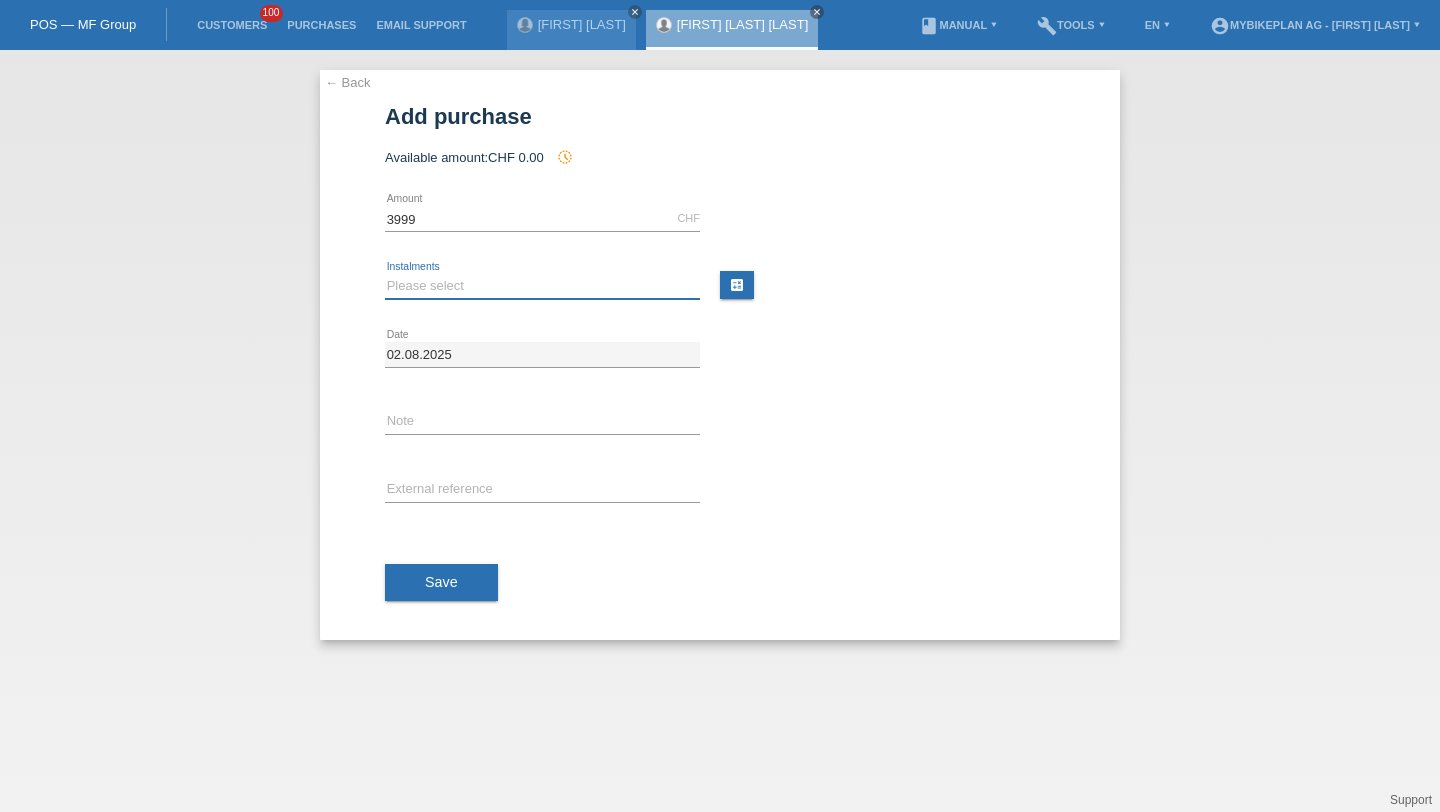 type on "3999.00" 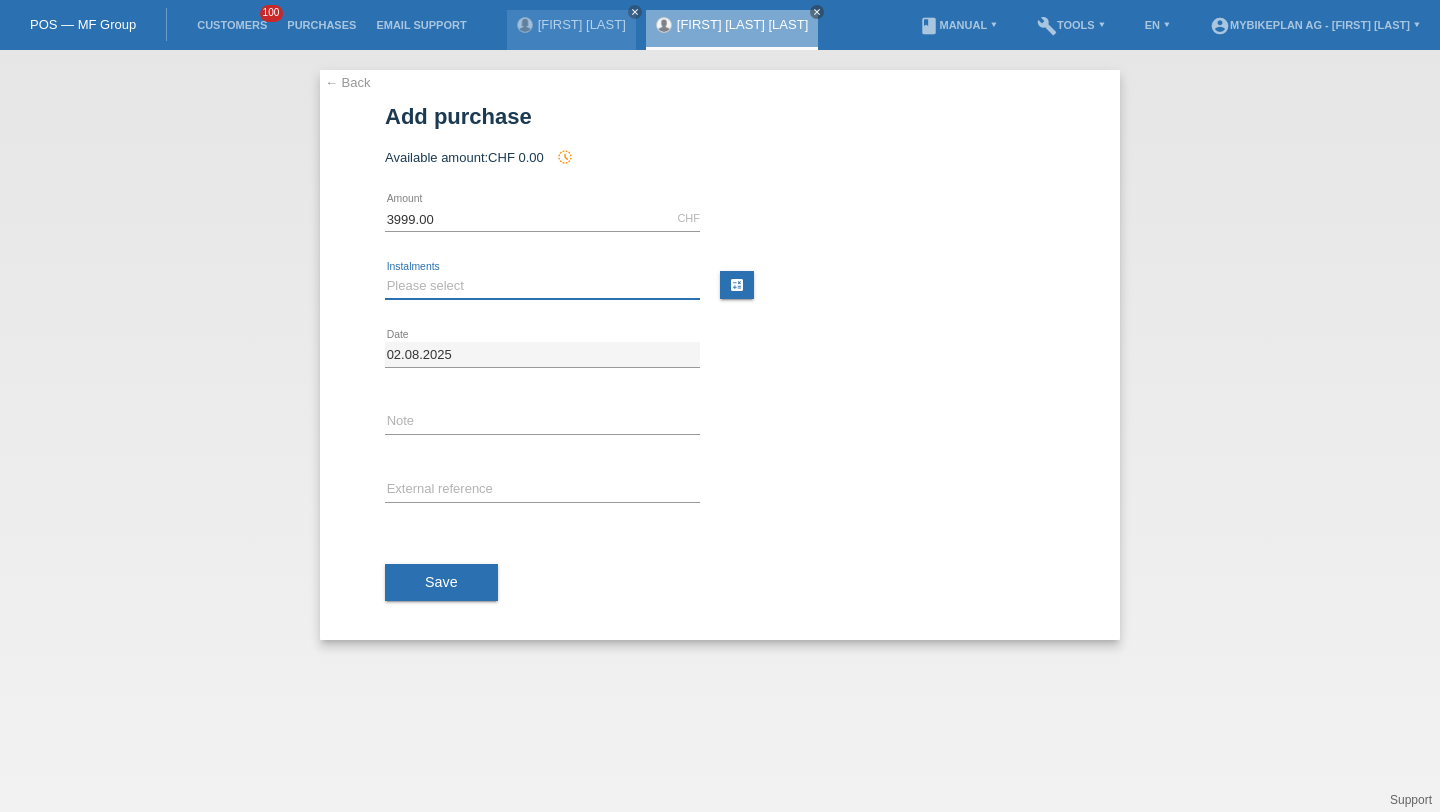 select on "486" 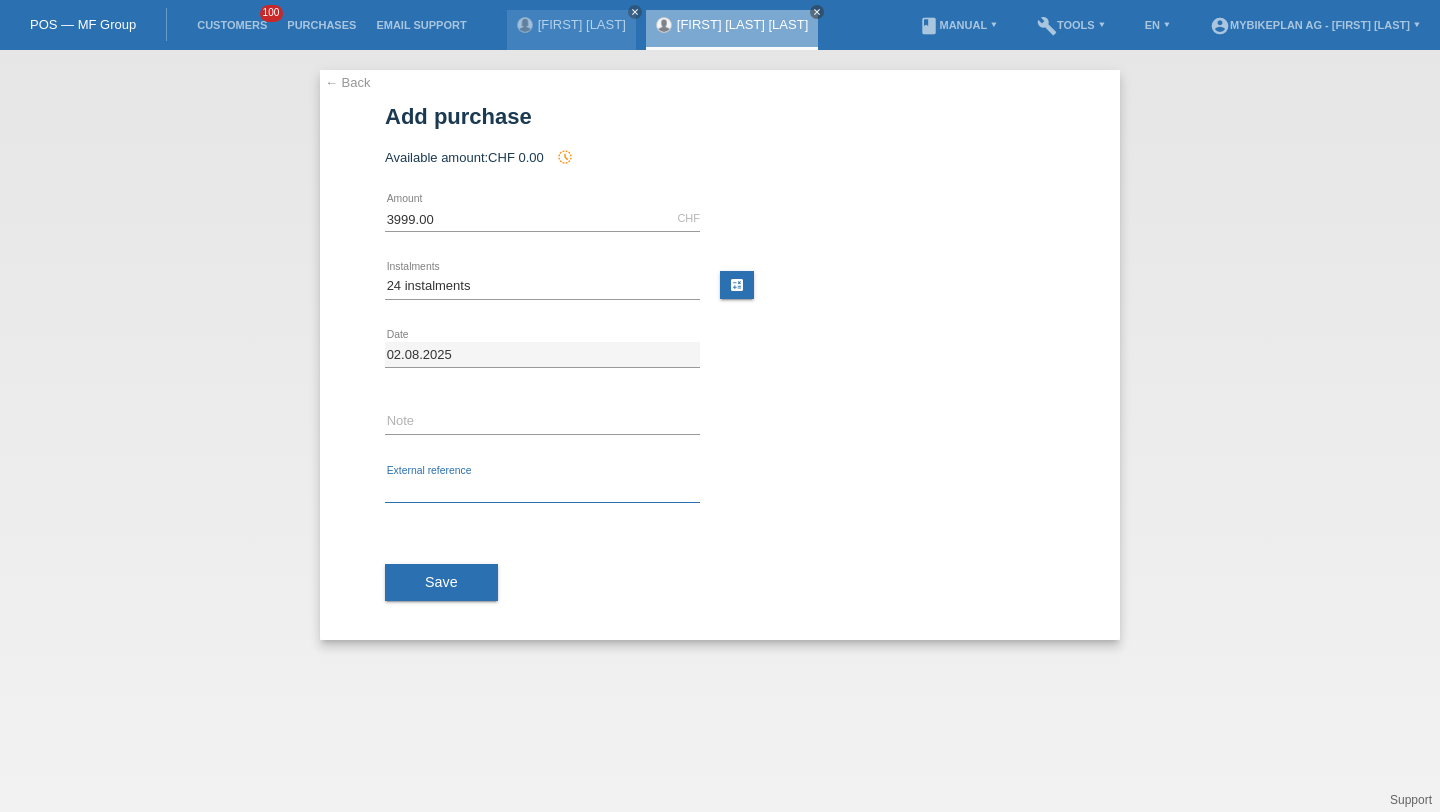 click at bounding box center [542, 490] 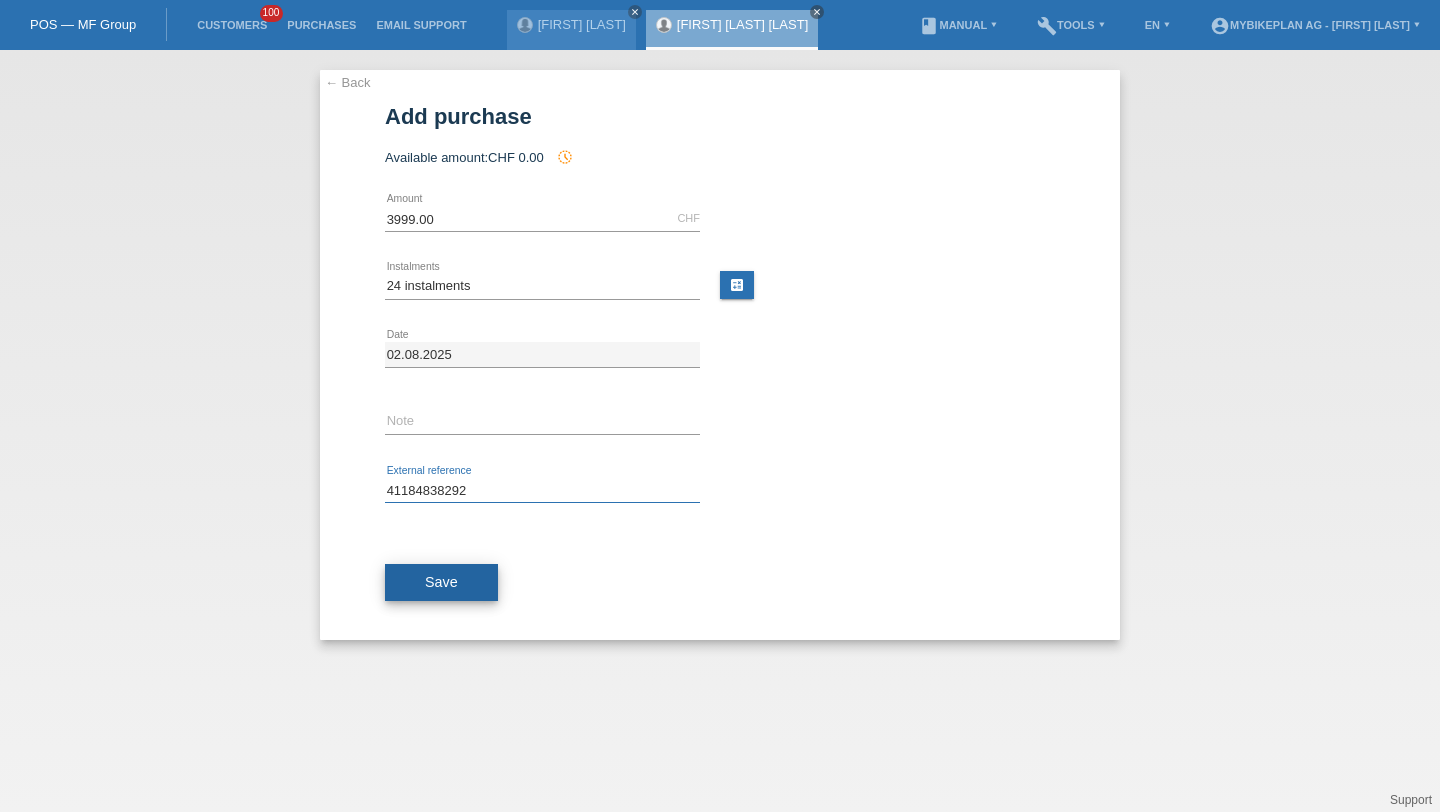type on "41184838292" 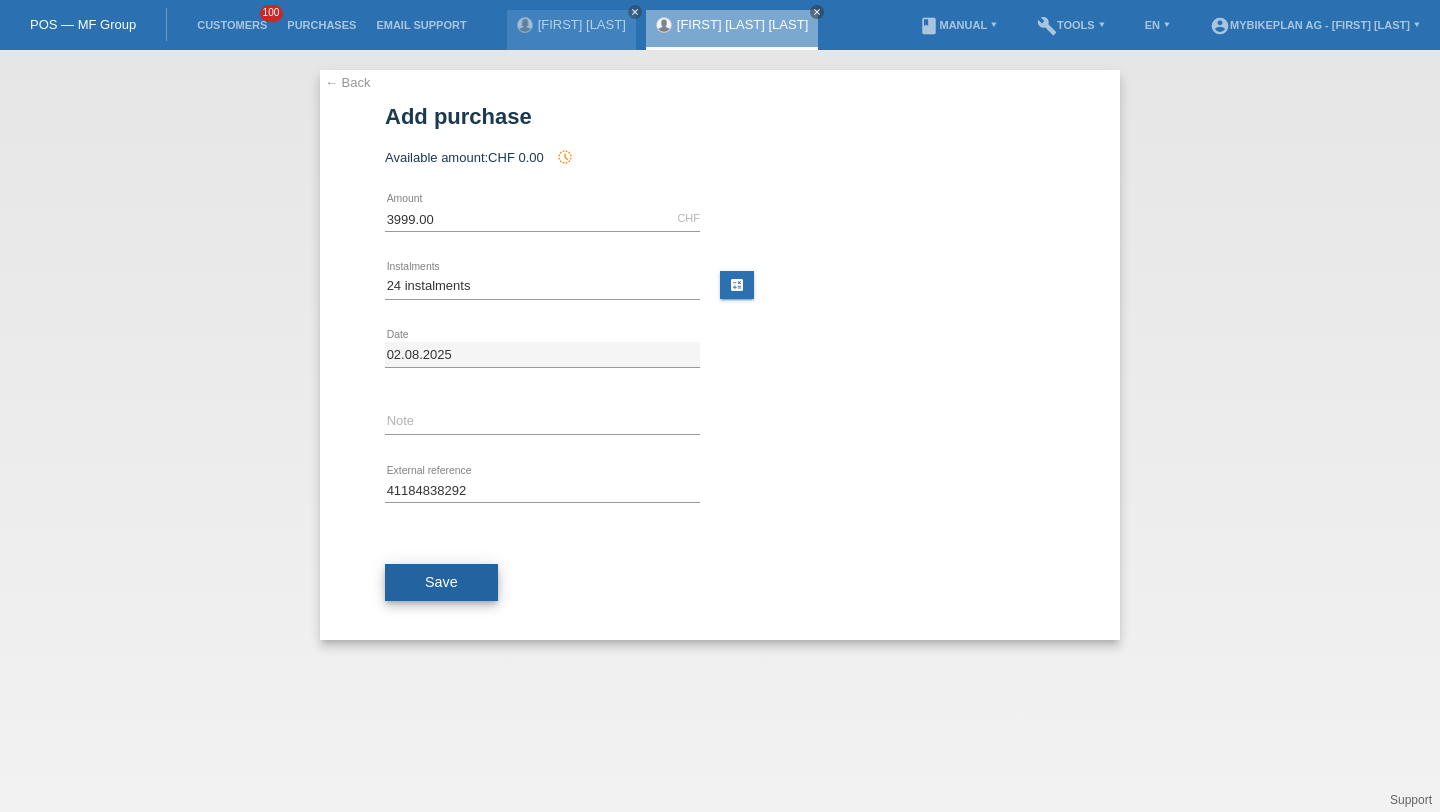 click on "Save" at bounding box center (441, 583) 